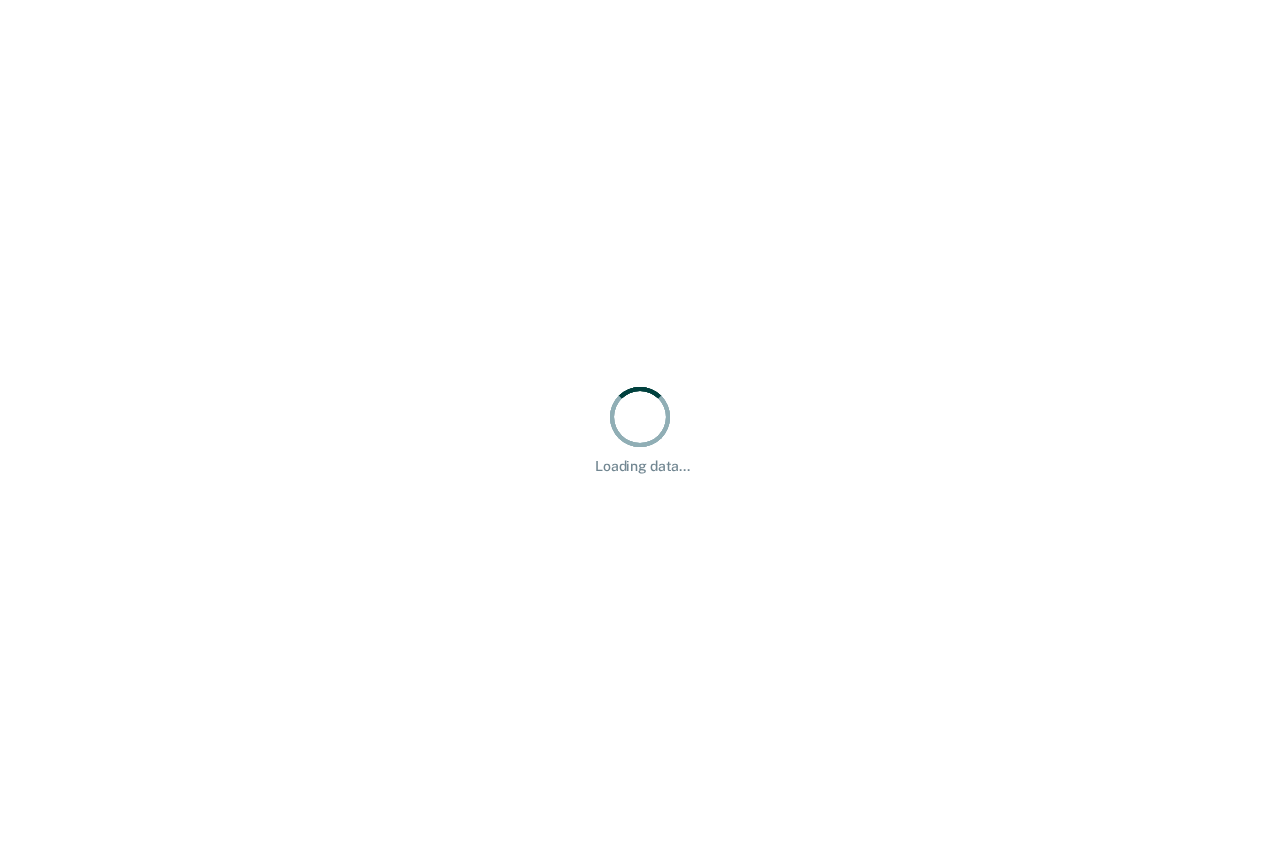 scroll, scrollTop: 0, scrollLeft: 0, axis: both 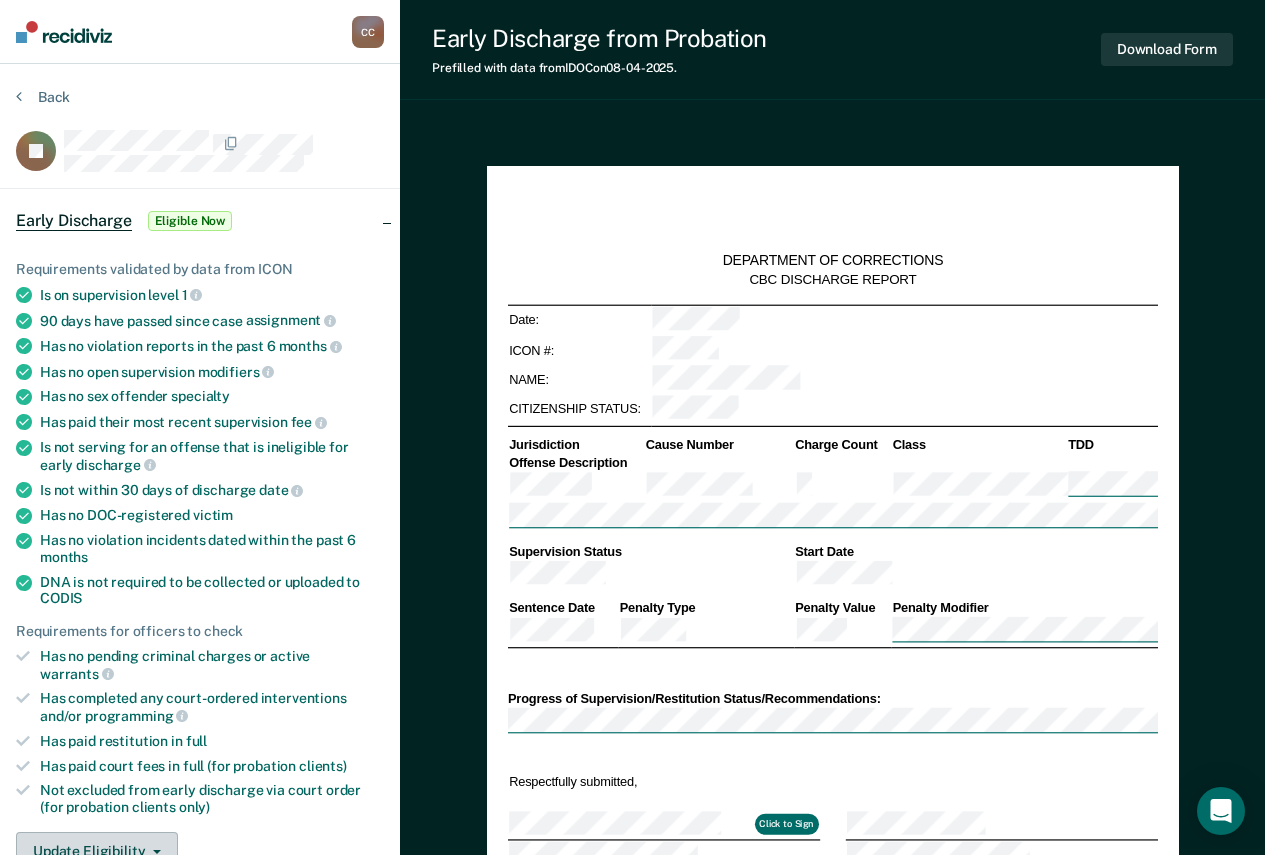 click on "Update Eligibility" at bounding box center [97, 852] 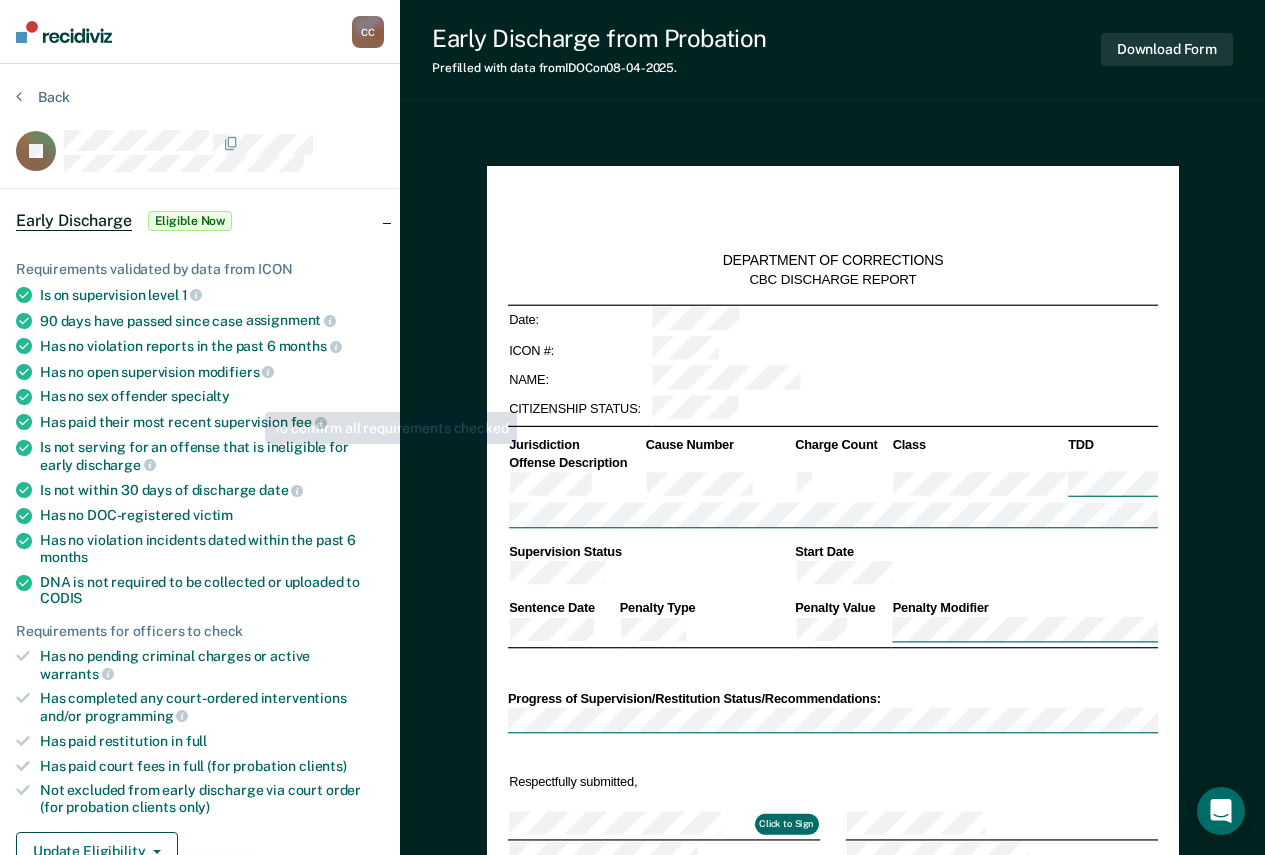 scroll, scrollTop: 445, scrollLeft: 0, axis: vertical 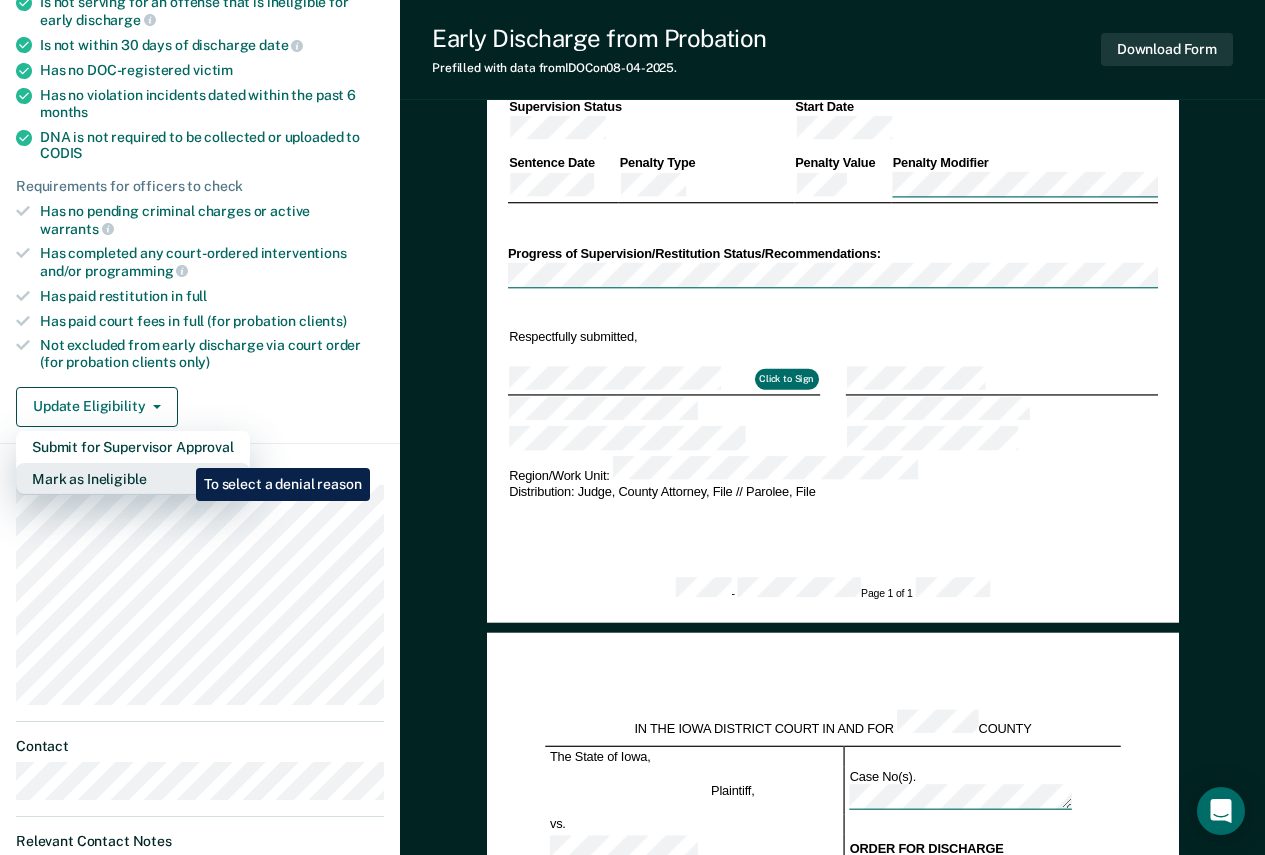 click on "Mark as Ineligible" at bounding box center [133, 479] 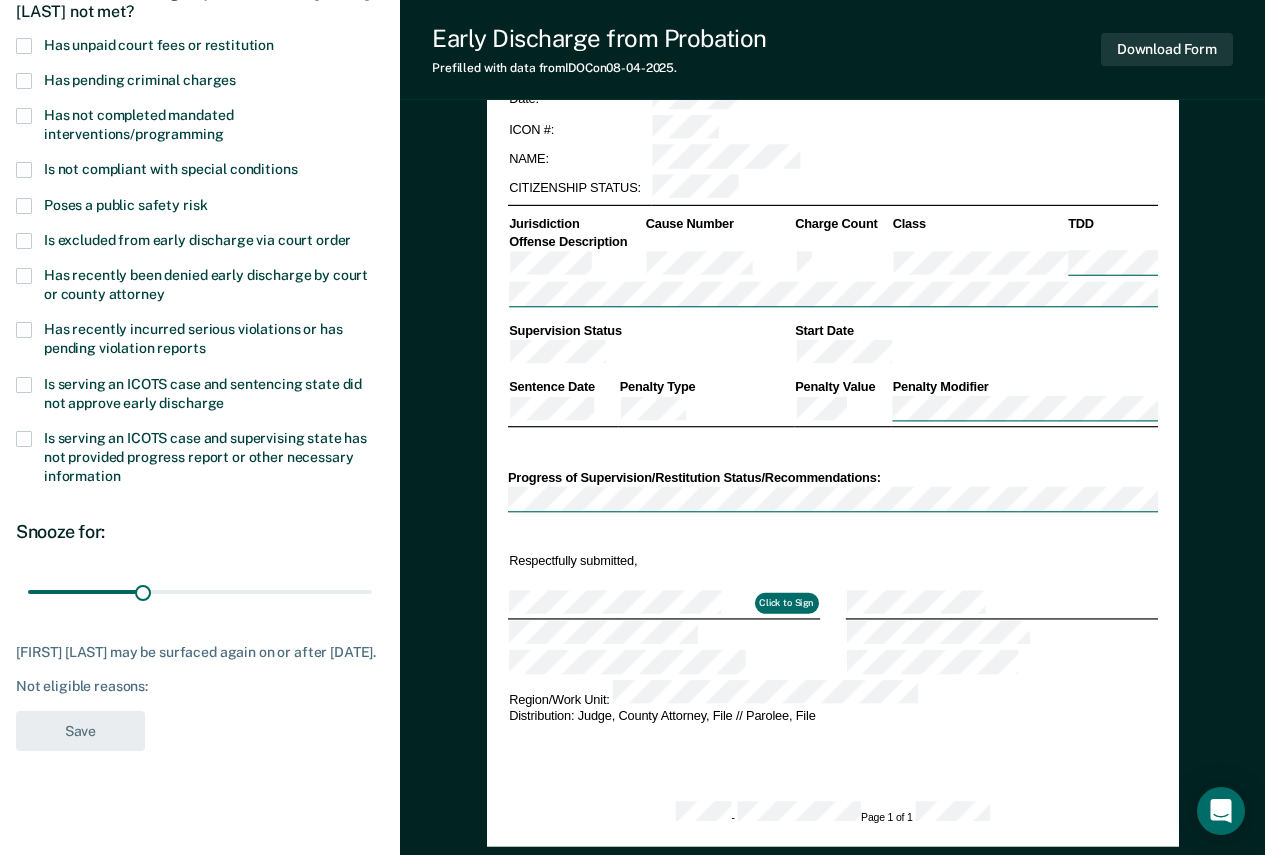 scroll, scrollTop: 45, scrollLeft: 0, axis: vertical 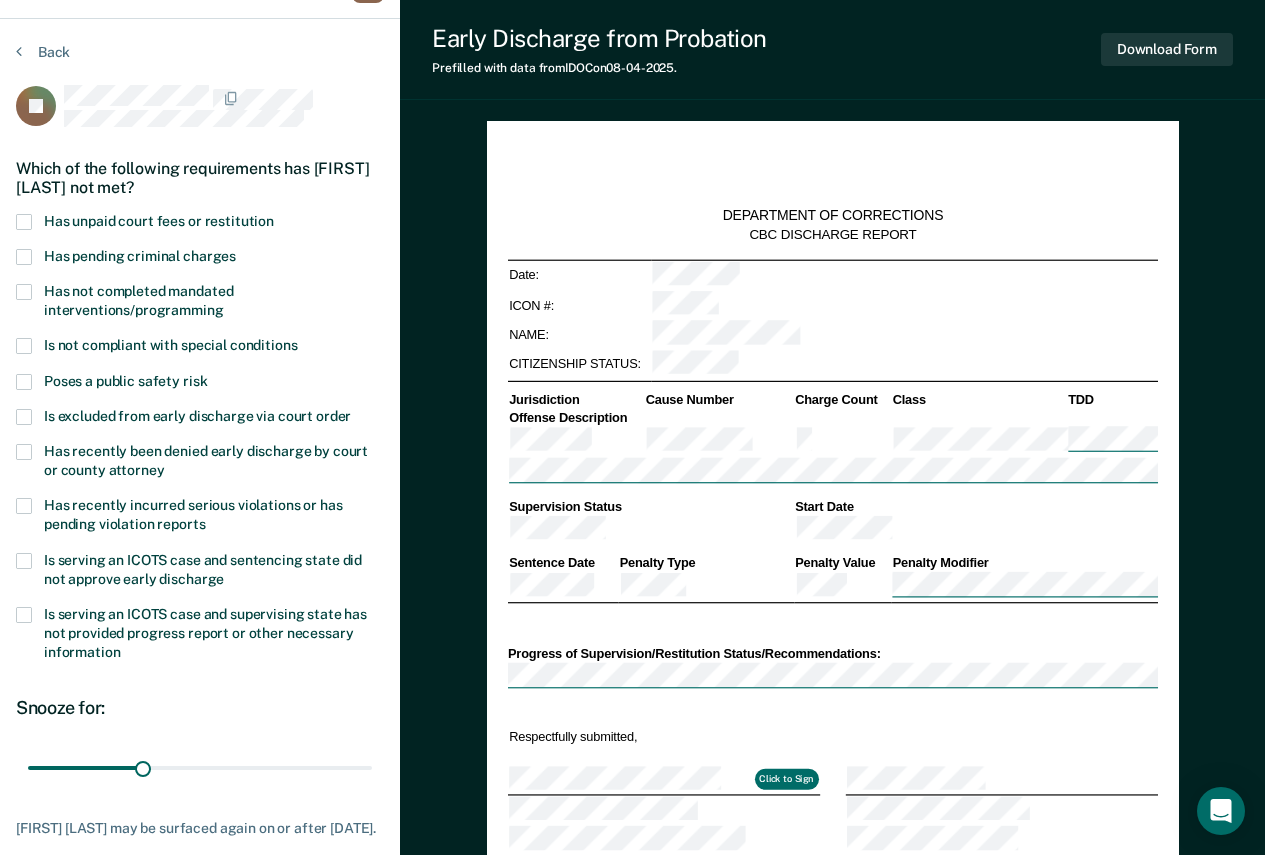 click on "Has not completed mandated interventions/programming" at bounding box center (138, 300) 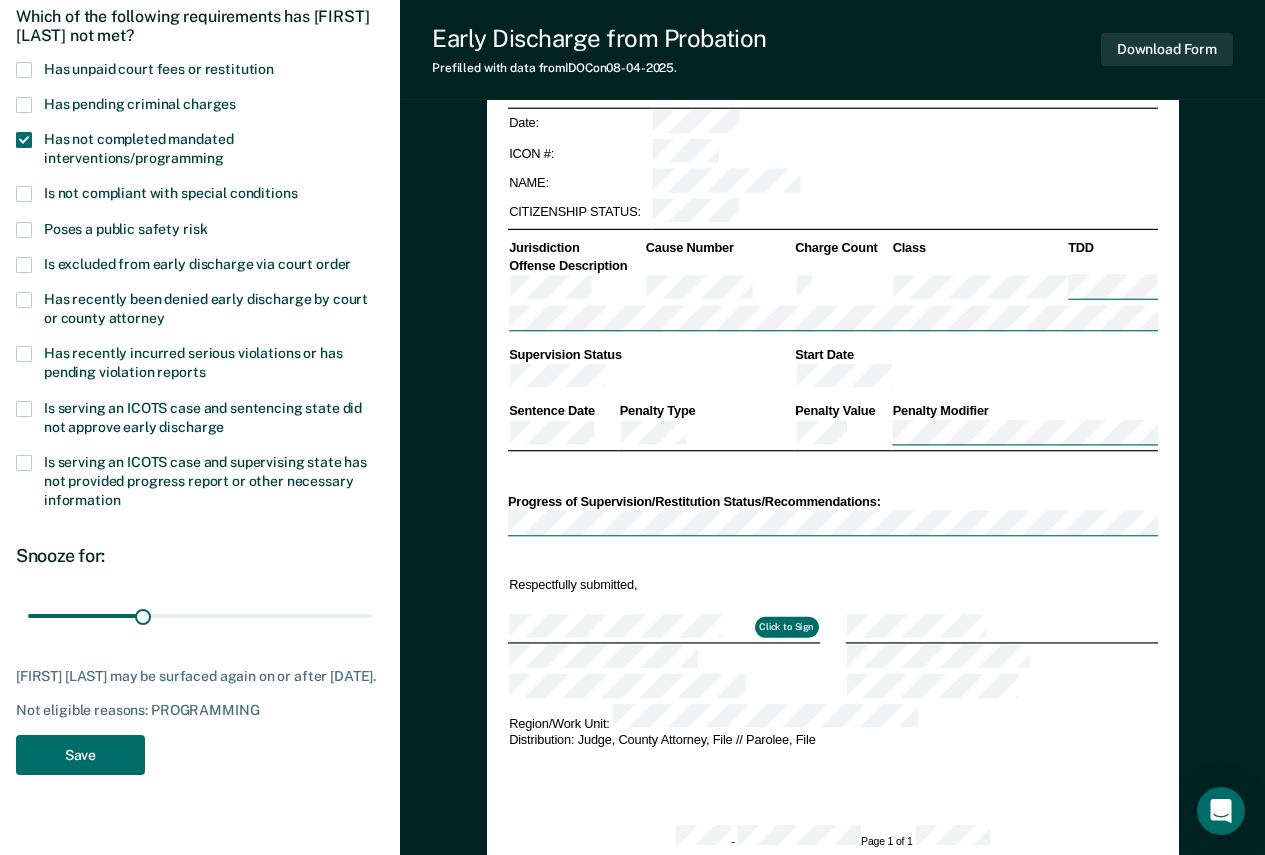 scroll, scrollTop: 245, scrollLeft: 0, axis: vertical 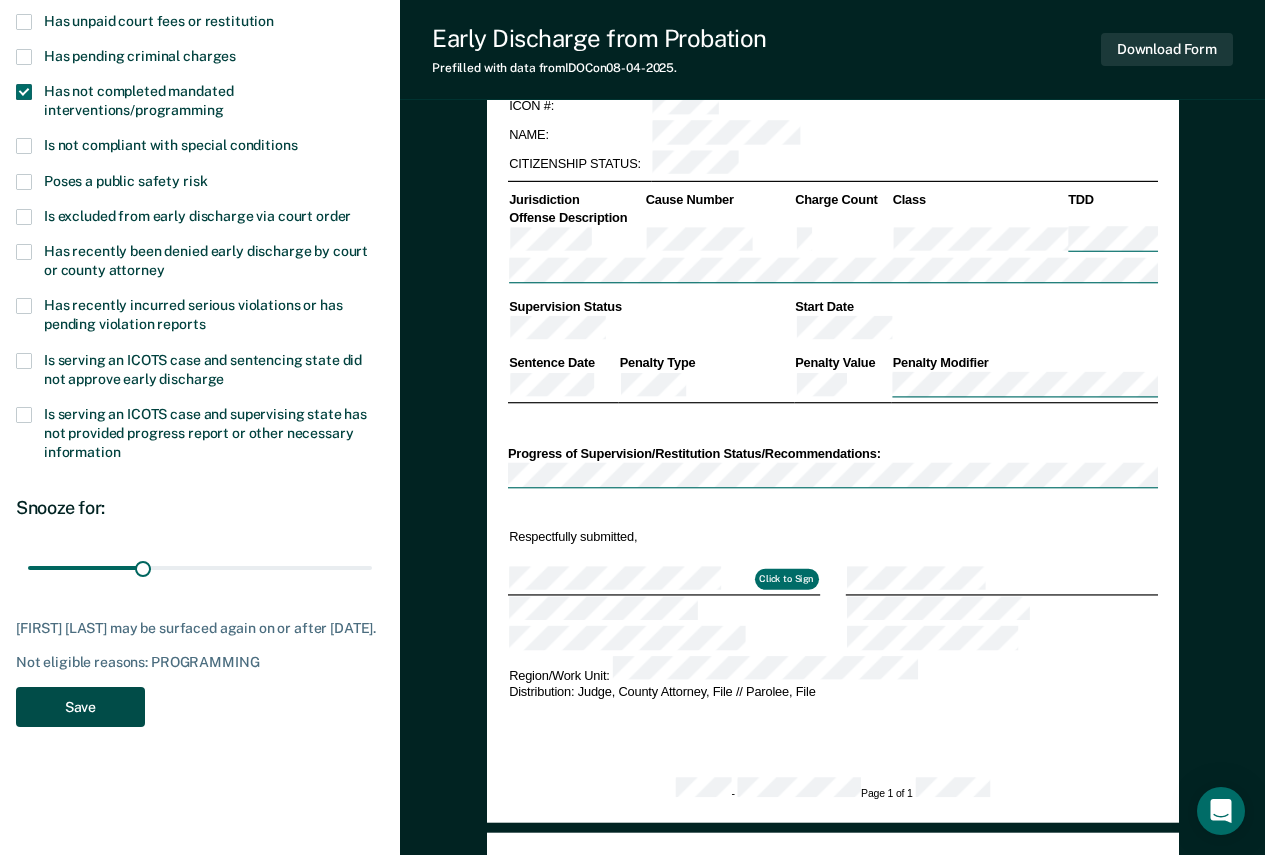 click on "Save" at bounding box center (80, 707) 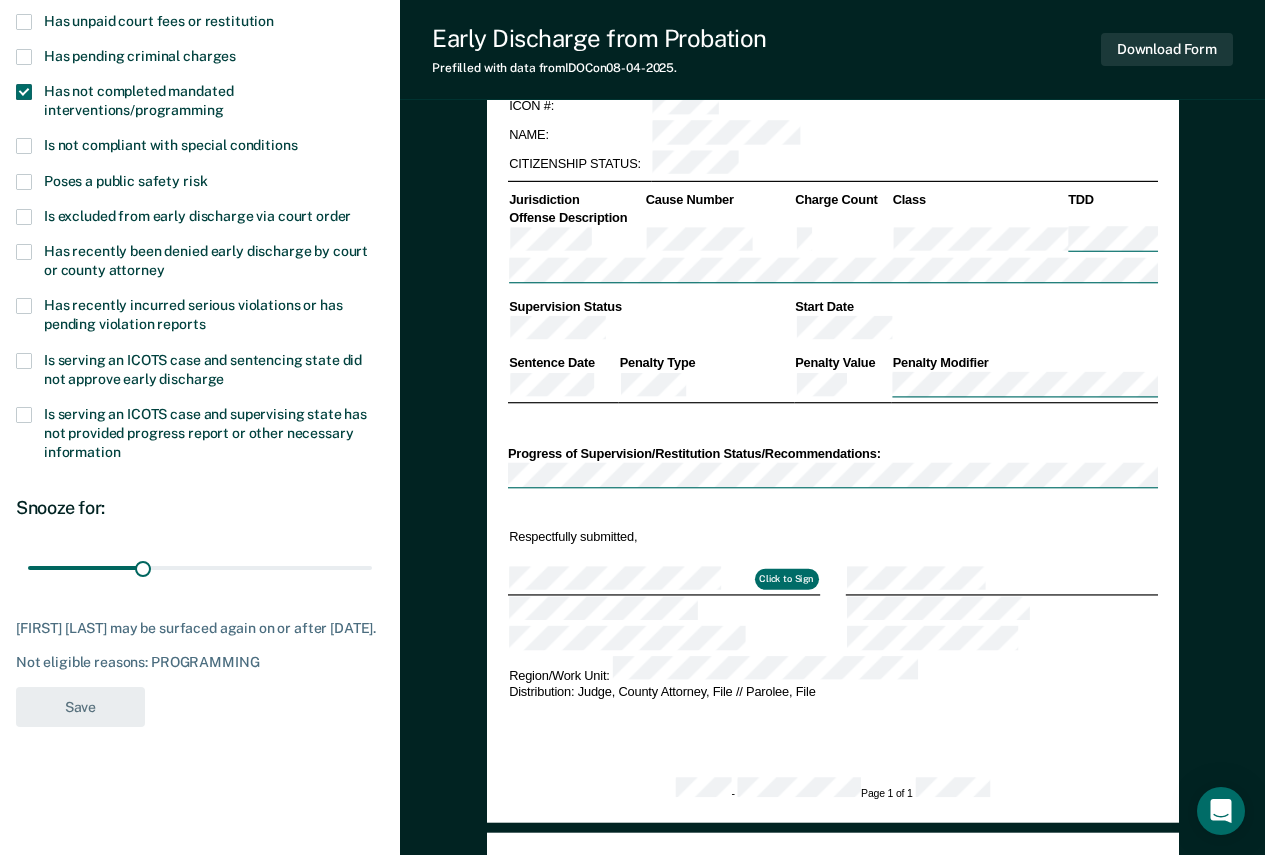 type on "x" 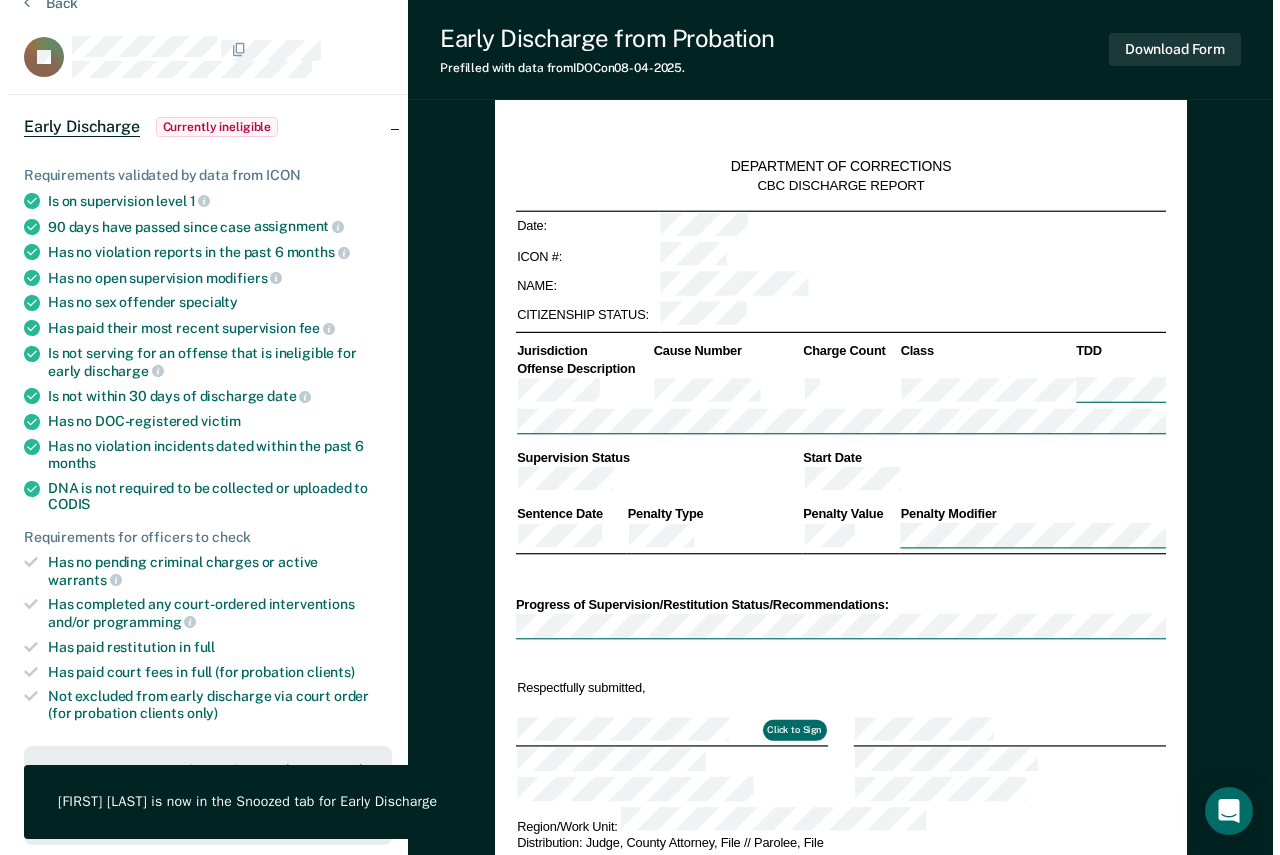 scroll, scrollTop: 0, scrollLeft: 0, axis: both 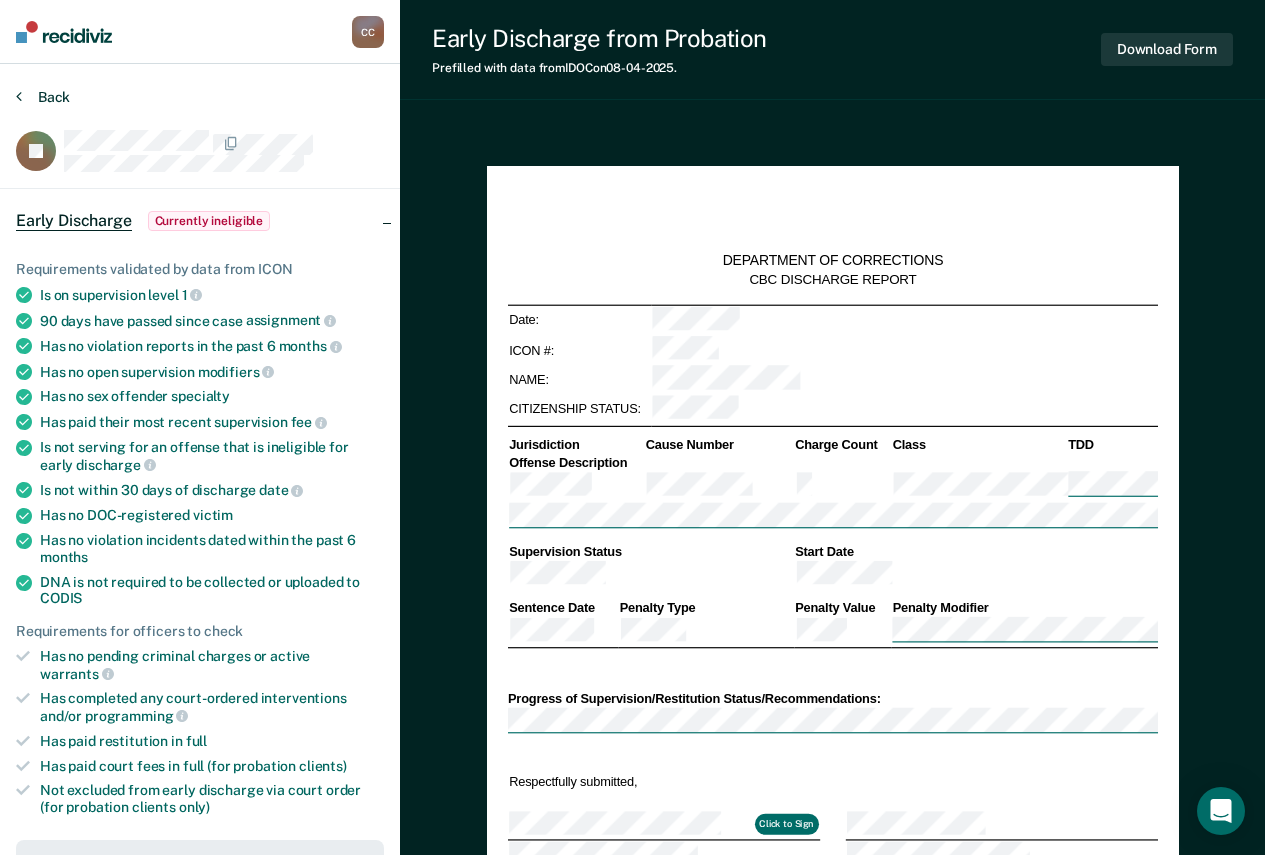 click on "Back" at bounding box center (43, 97) 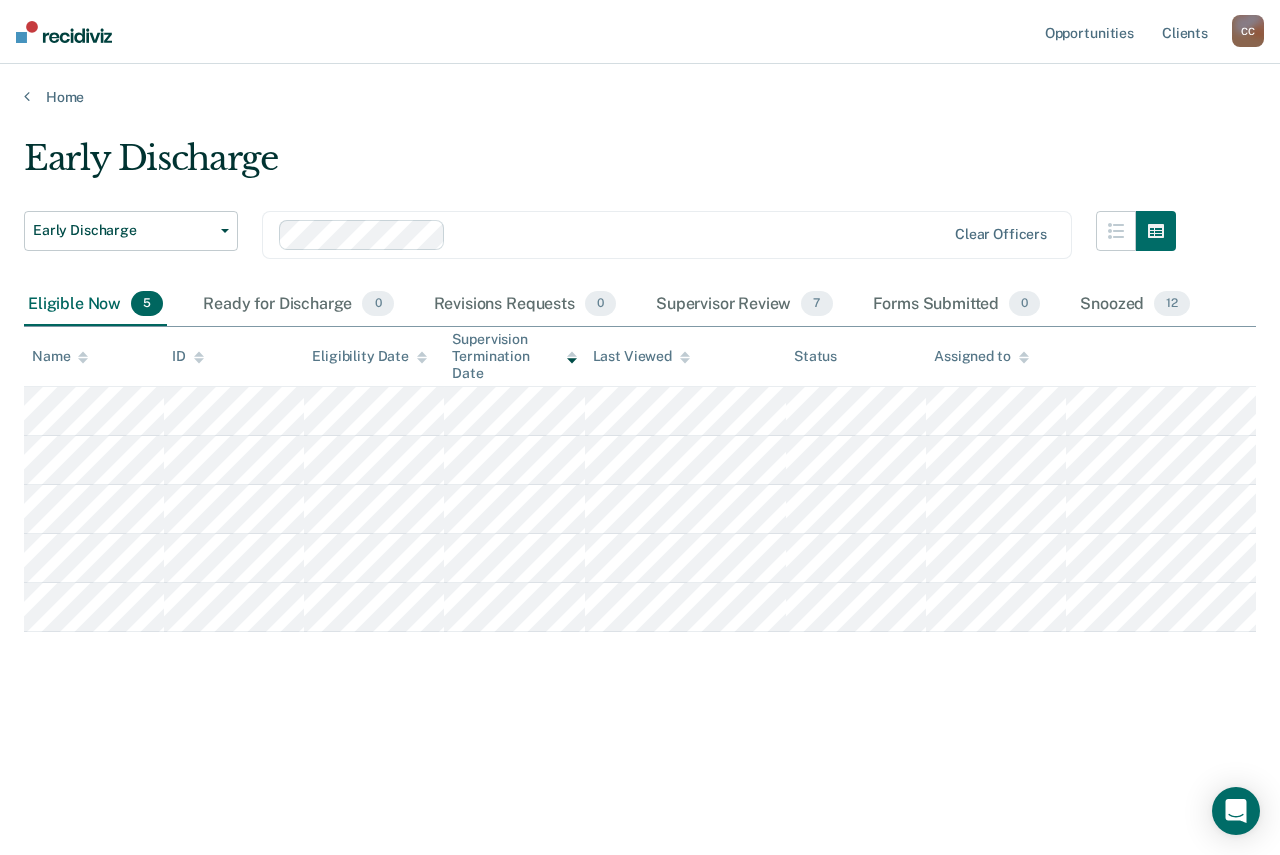 click on "Early Discharge   Early Discharge Early Discharge Clear   officers Eligible Now 5 Ready for Discharge 0 Revisions Requests 0 Supervisor Review 7 Forms Submitted 0 Snoozed 12
To pick up a draggable item, press the space bar.
While dragging, use the arrow keys to move the item.
Press space again to drop the item in its new position, or press escape to cancel.
Name ID Eligibility Date Supervision Termination Date Last Viewed Status Assigned to" at bounding box center [640, 421] 